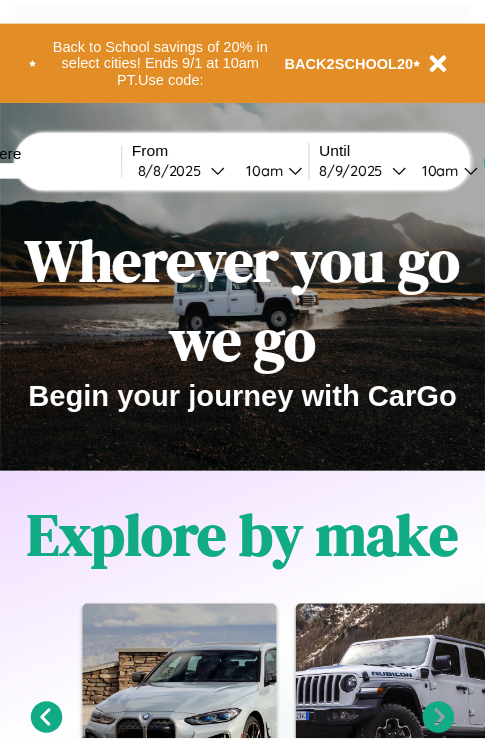 scroll, scrollTop: 0, scrollLeft: 0, axis: both 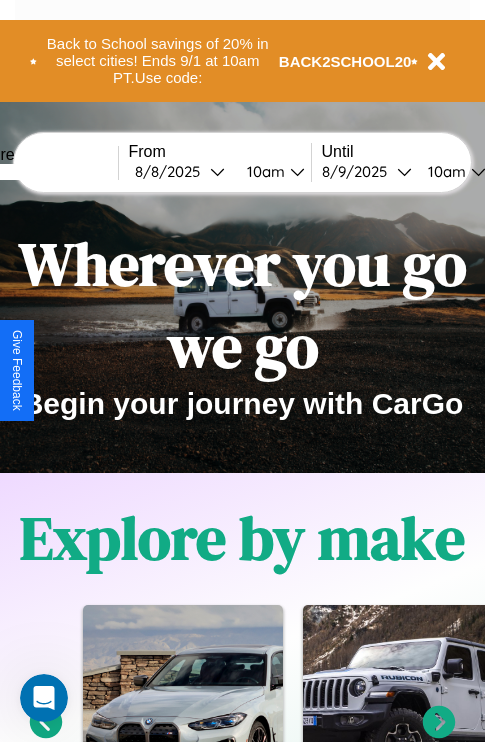 click at bounding box center (43, 172) 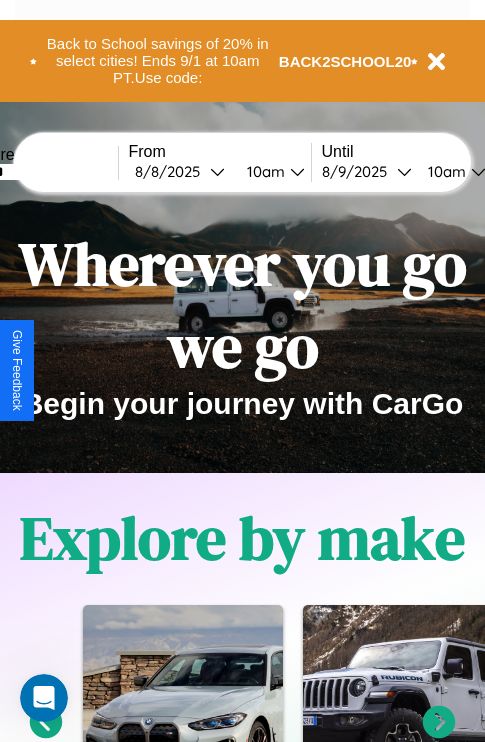 type on "******" 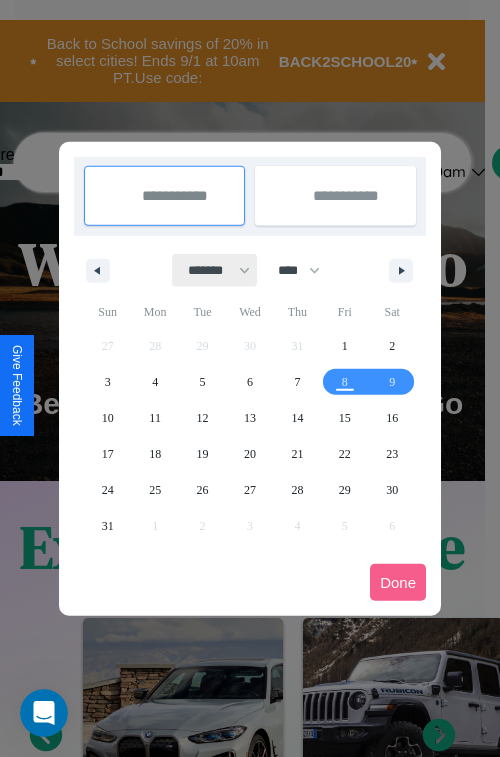 click on "******* ******** ***** ***** *** **** **** ****** ********* ******* ******** ********" at bounding box center [215, 270] 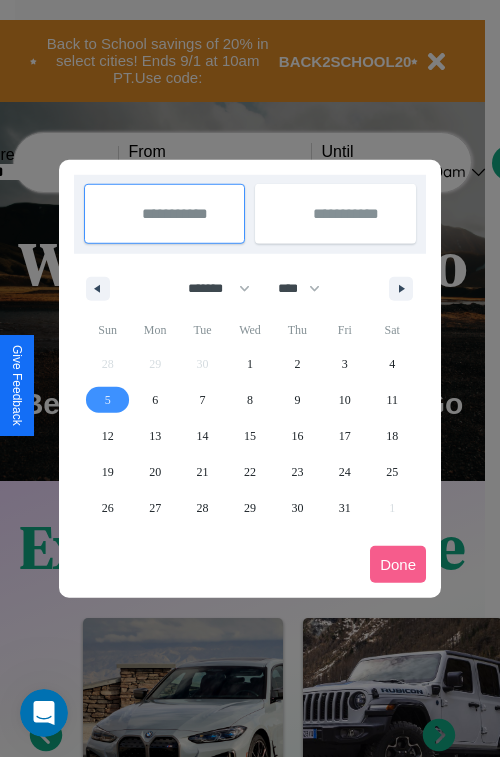 click on "5" at bounding box center (108, 400) 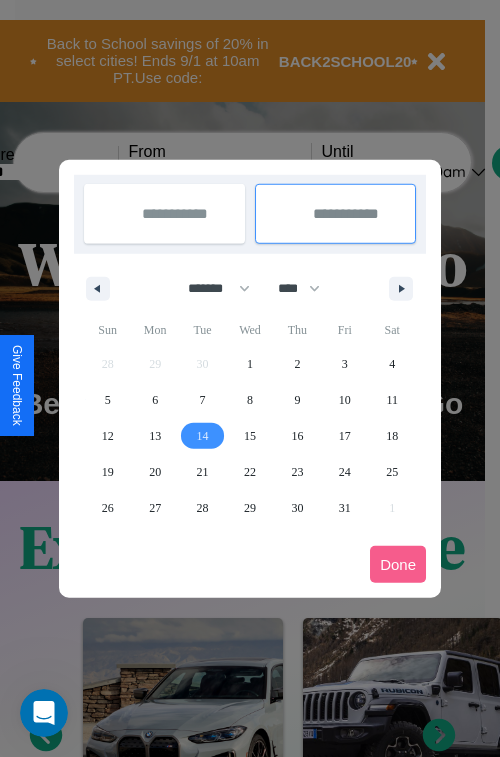 click on "14" at bounding box center [203, 436] 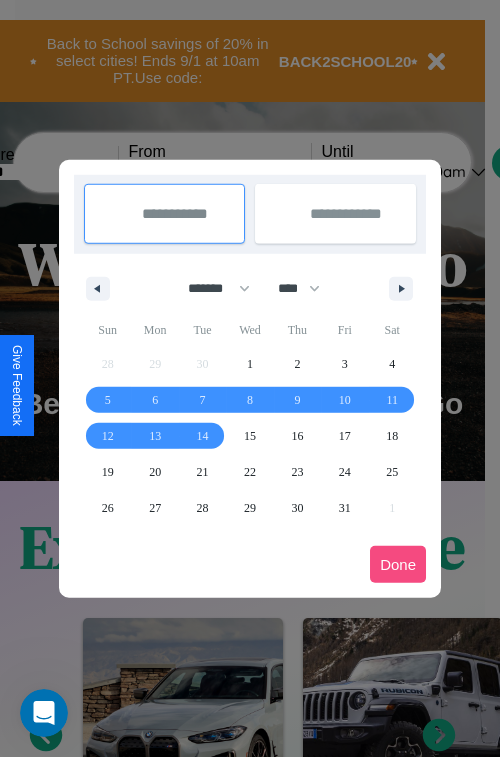 click on "Done" at bounding box center (398, 564) 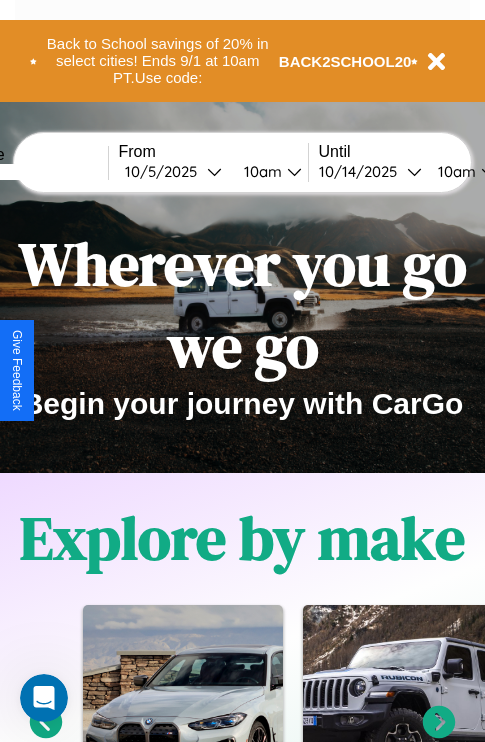 scroll, scrollTop: 0, scrollLeft: 78, axis: horizontal 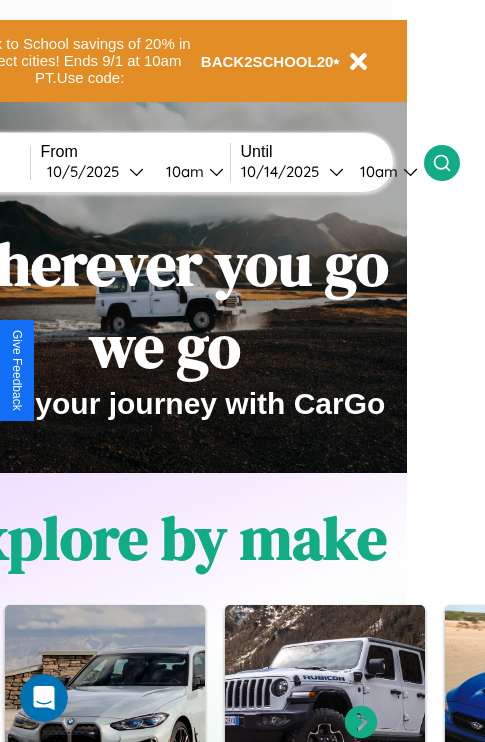 click 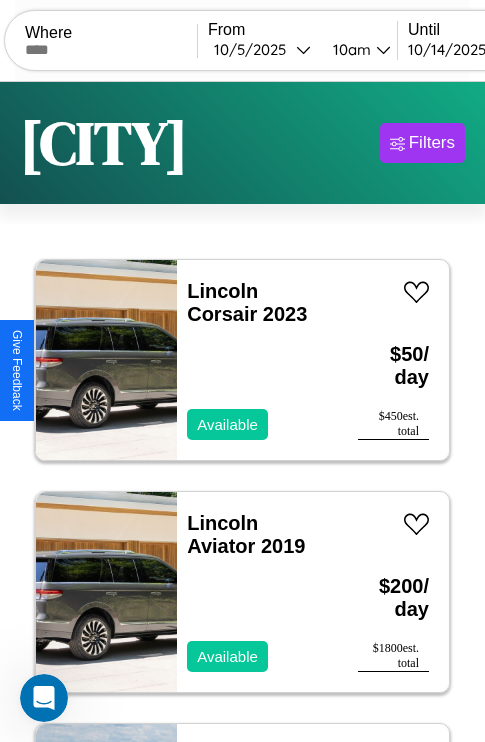scroll, scrollTop: 79, scrollLeft: 0, axis: vertical 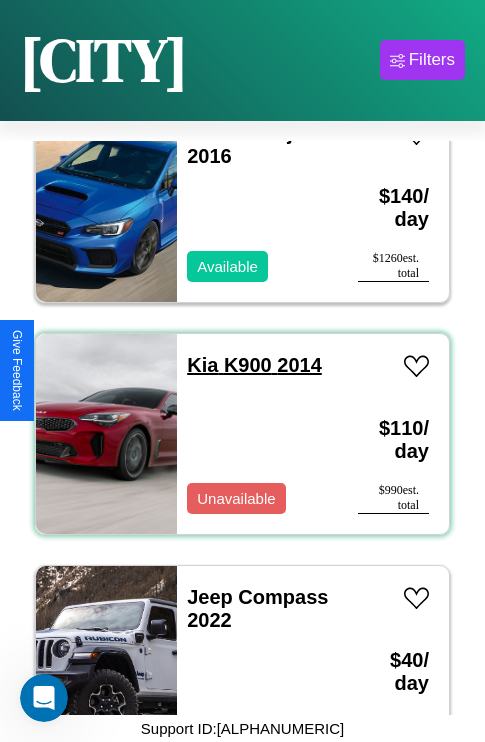 click on "Kia K900 2014" at bounding box center (254, 365) 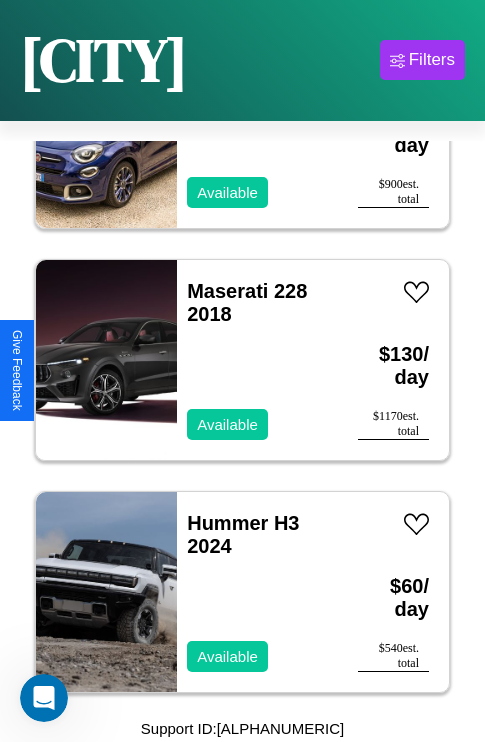 scroll, scrollTop: 11675, scrollLeft: 0, axis: vertical 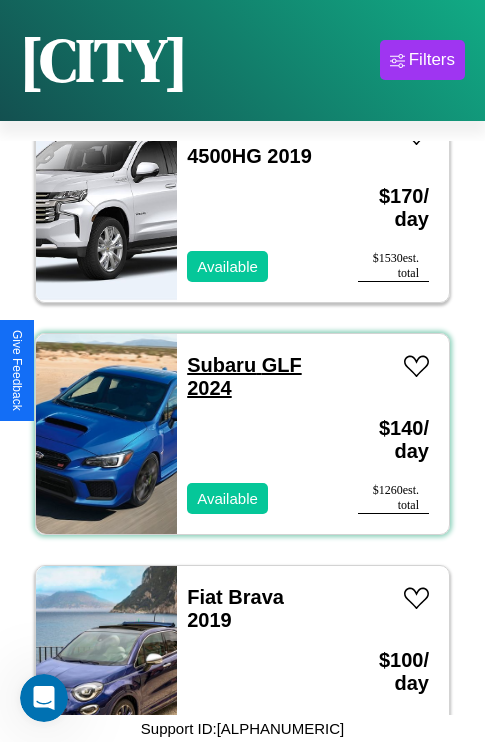click on "Subaru GLF 2024" at bounding box center (244, 376) 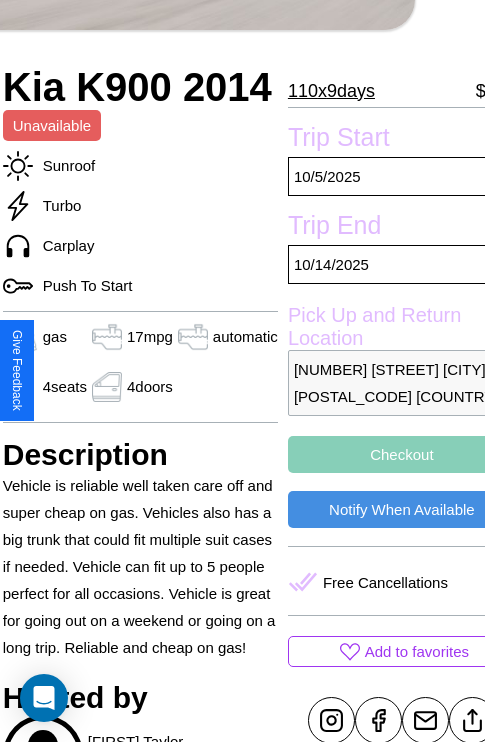 scroll, scrollTop: 499, scrollLeft: 84, axis: both 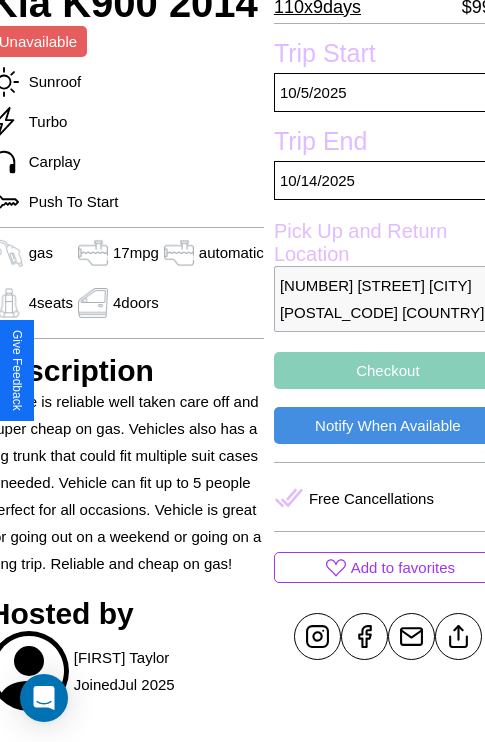 click on "Checkout" at bounding box center (388, 370) 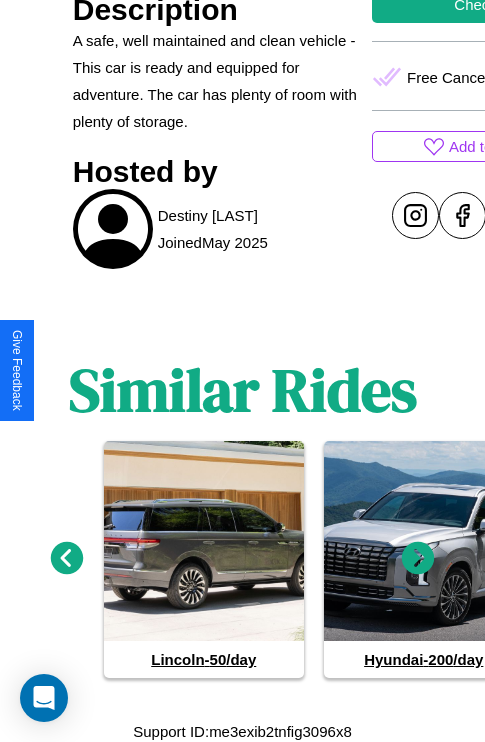 scroll, scrollTop: 850, scrollLeft: 0, axis: vertical 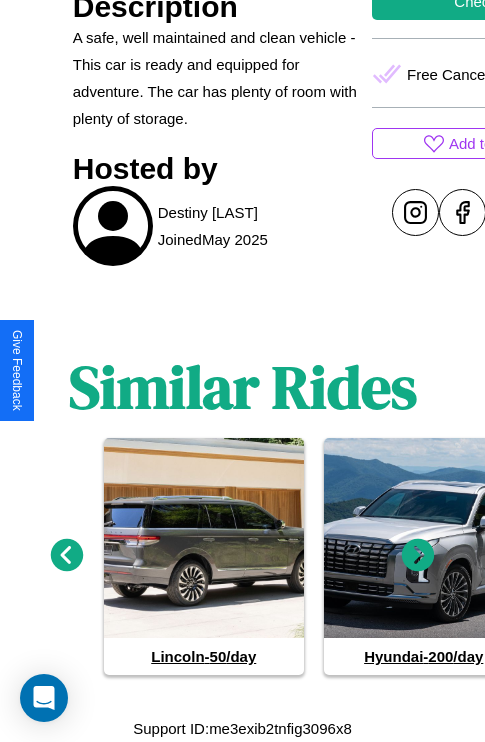 click 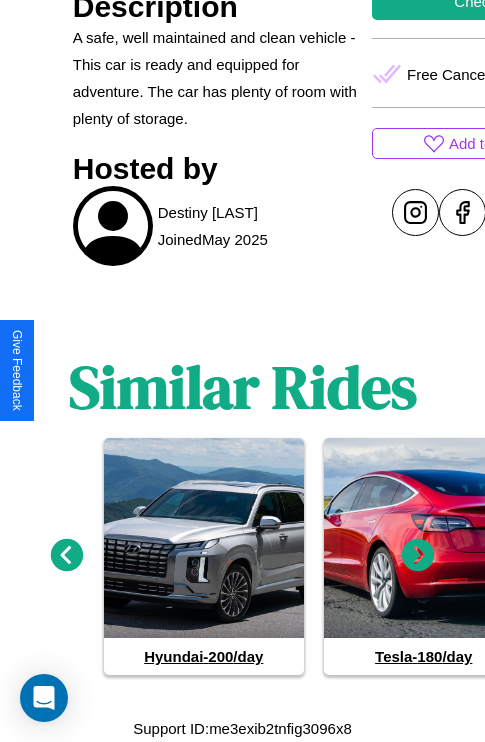 click 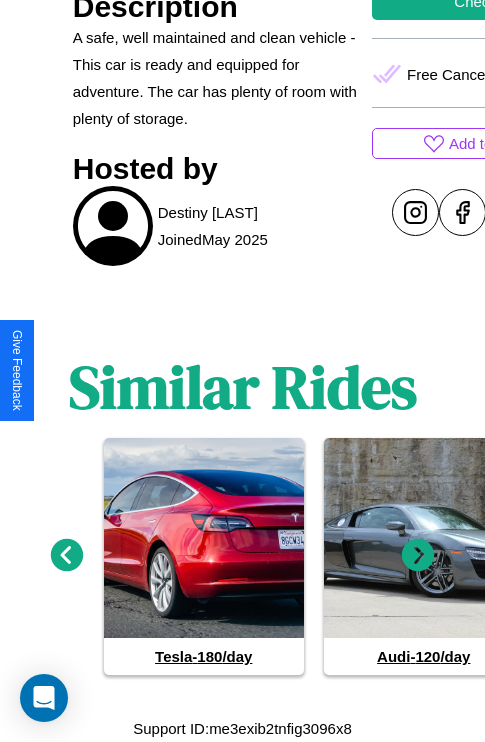 click 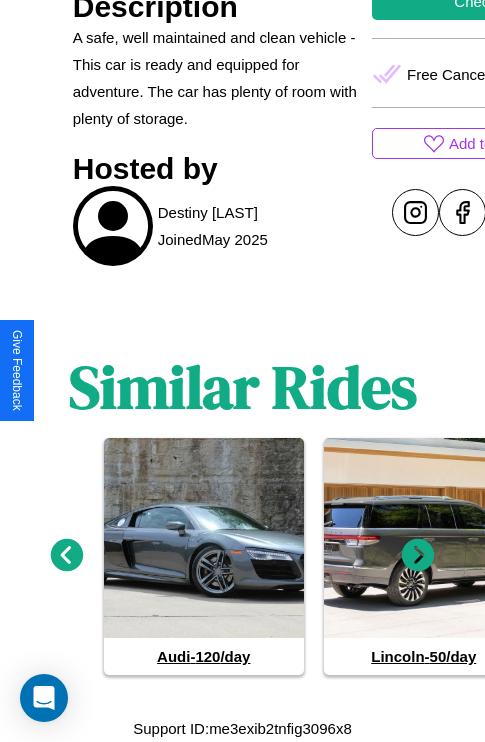 click 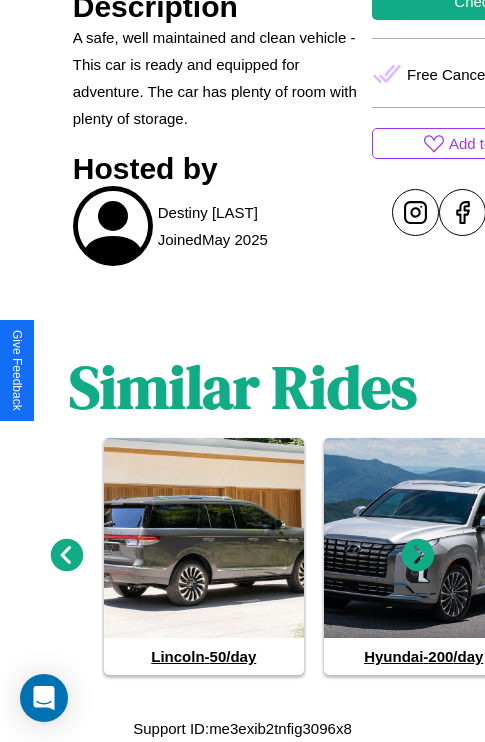 click 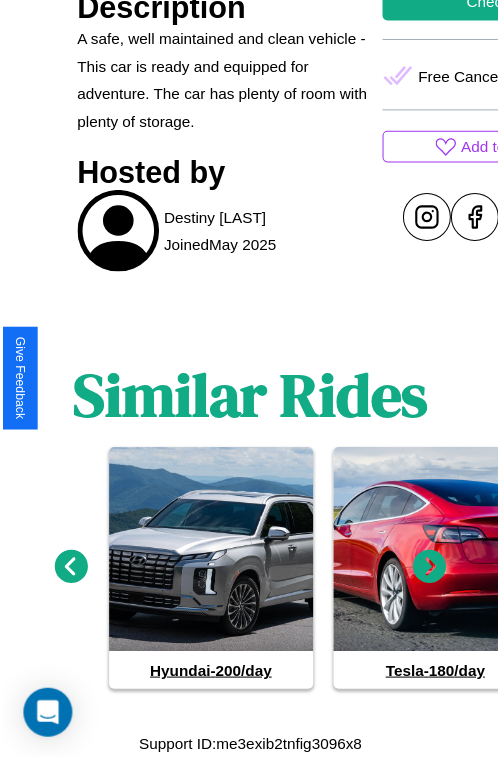 scroll, scrollTop: 203, scrollLeft: 107, axis: both 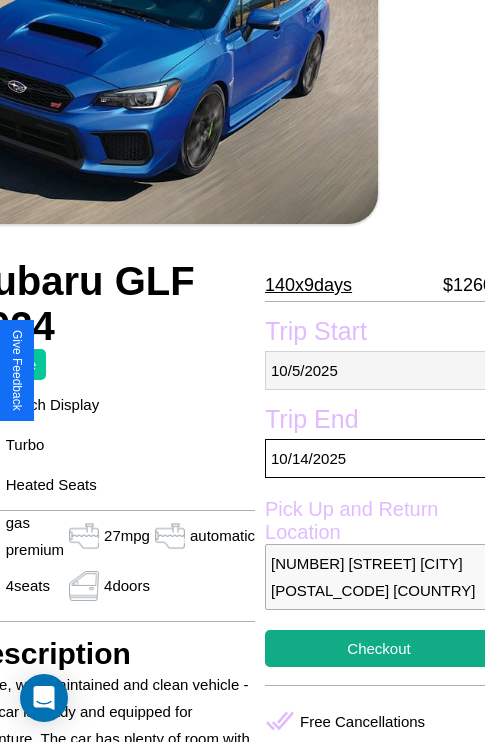 click on "10 / 5 / 2025" at bounding box center [379, 370] 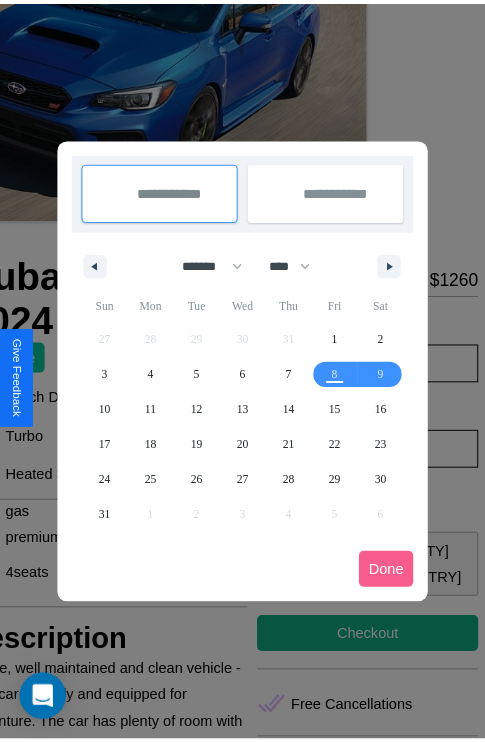 scroll, scrollTop: 0, scrollLeft: 107, axis: horizontal 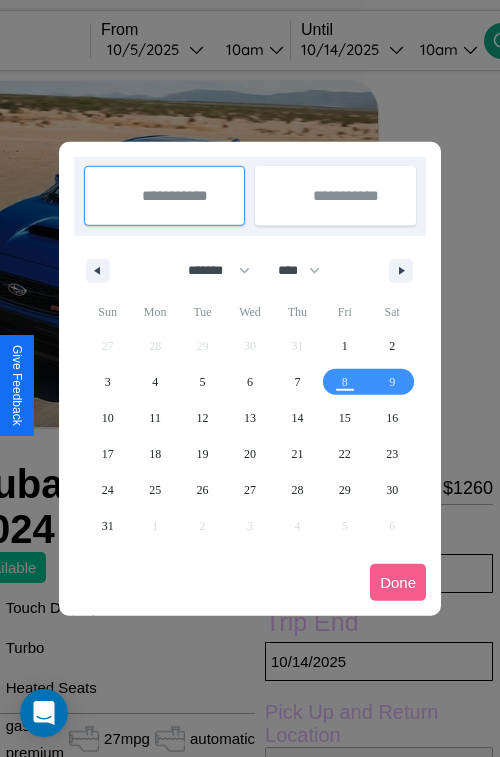 click at bounding box center (250, 378) 